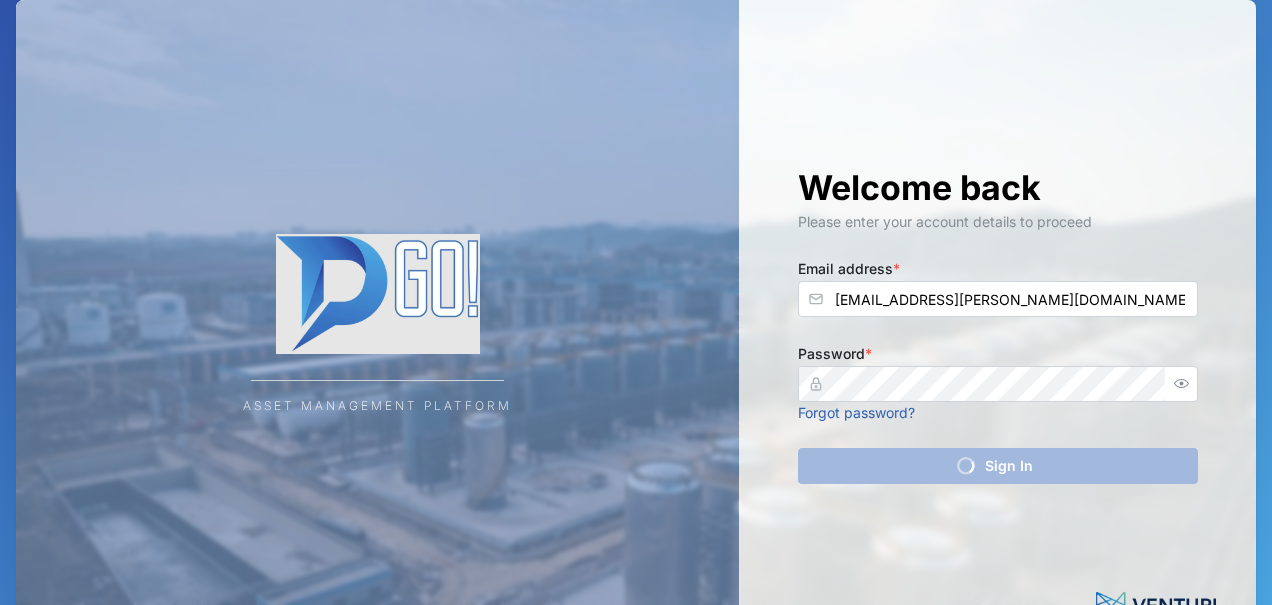 scroll, scrollTop: 0, scrollLeft: 0, axis: both 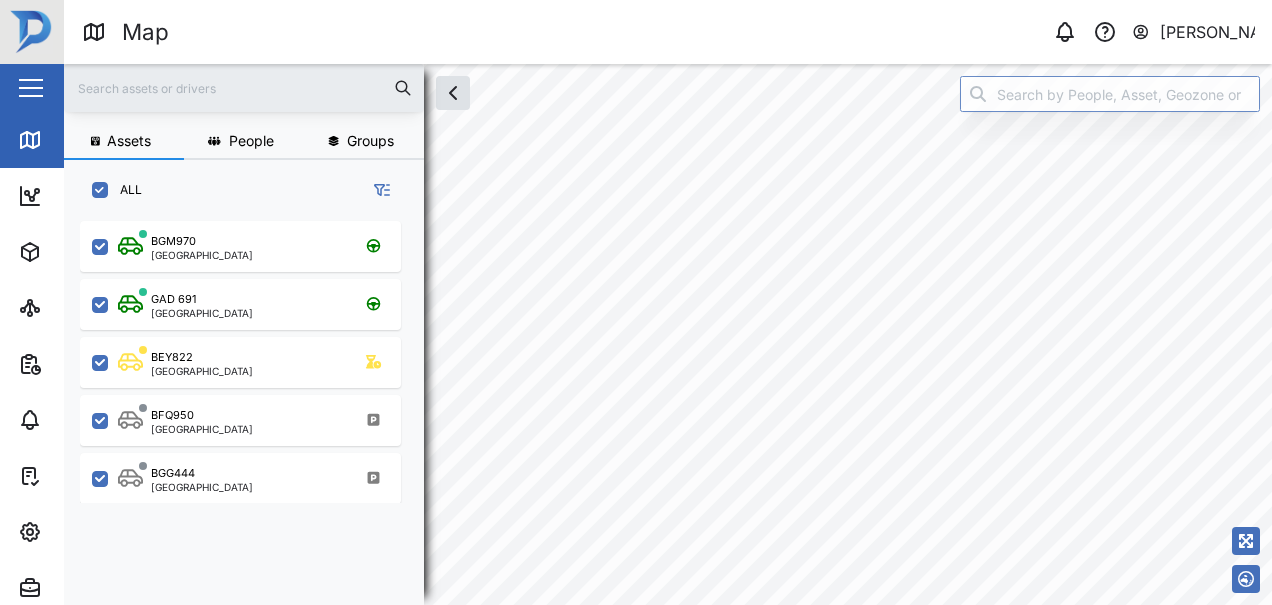 checkbox on "true" 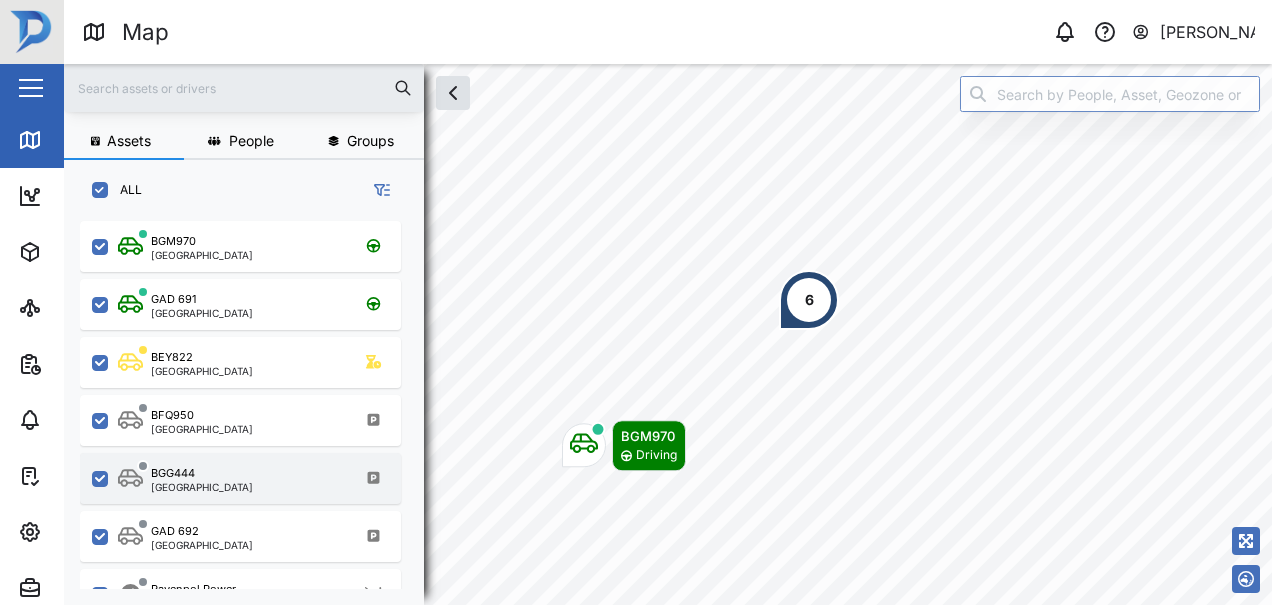 scroll, scrollTop: 2, scrollLeft: 1, axis: both 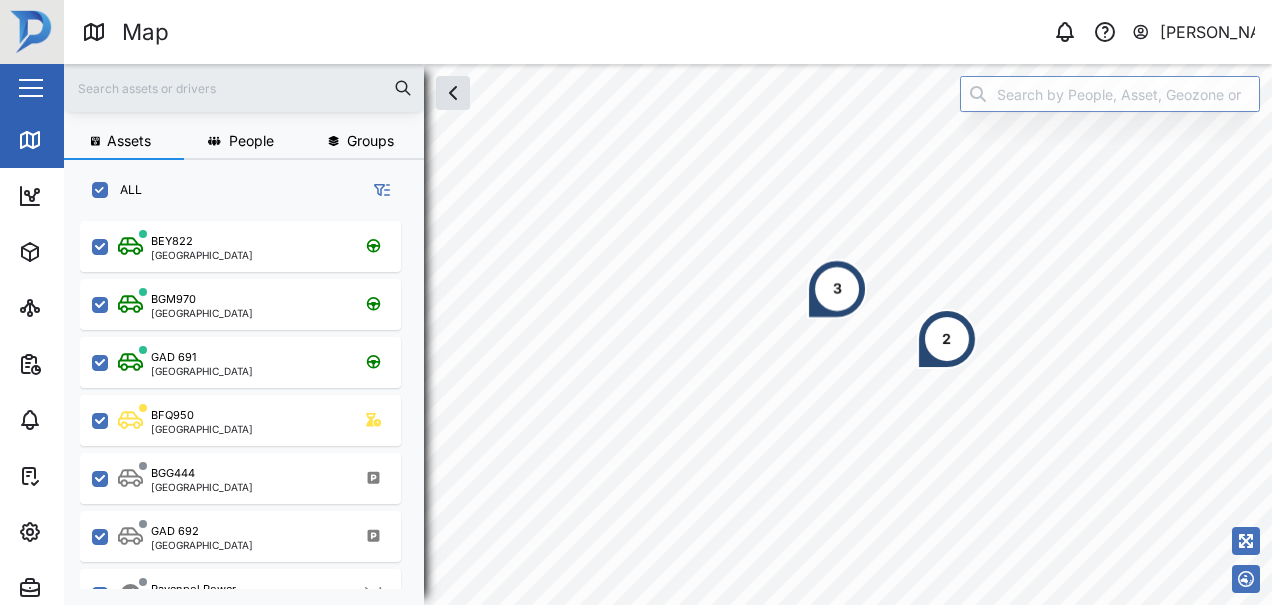 click on "2" at bounding box center [947, 339] 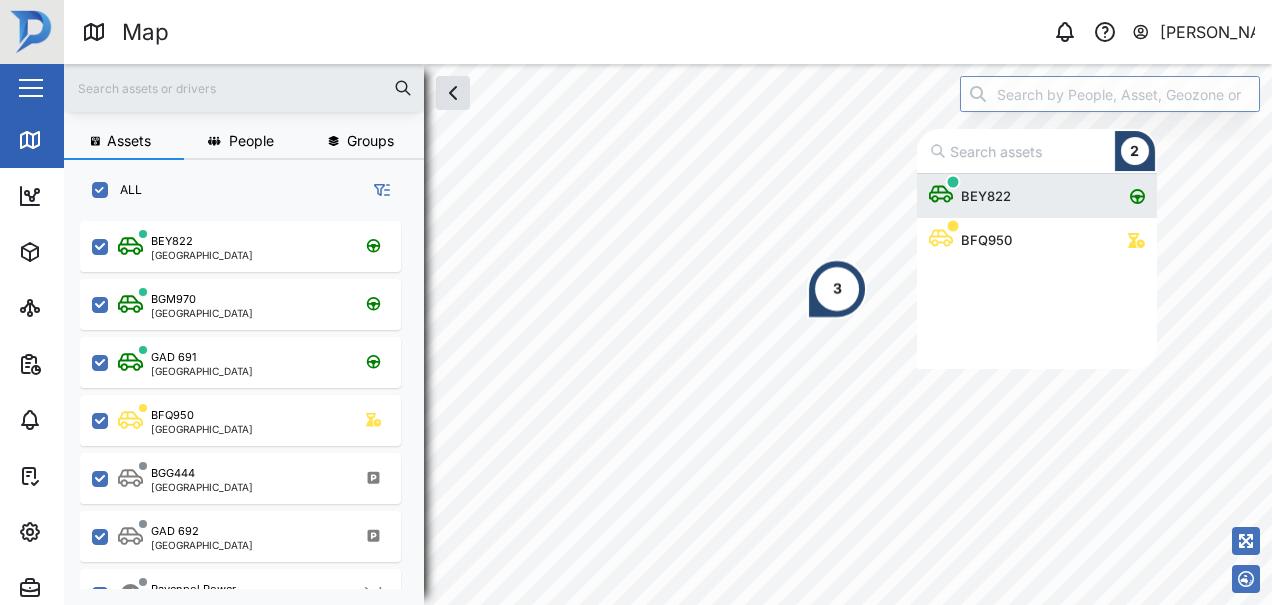 scroll, scrollTop: 1, scrollLeft: 1, axis: both 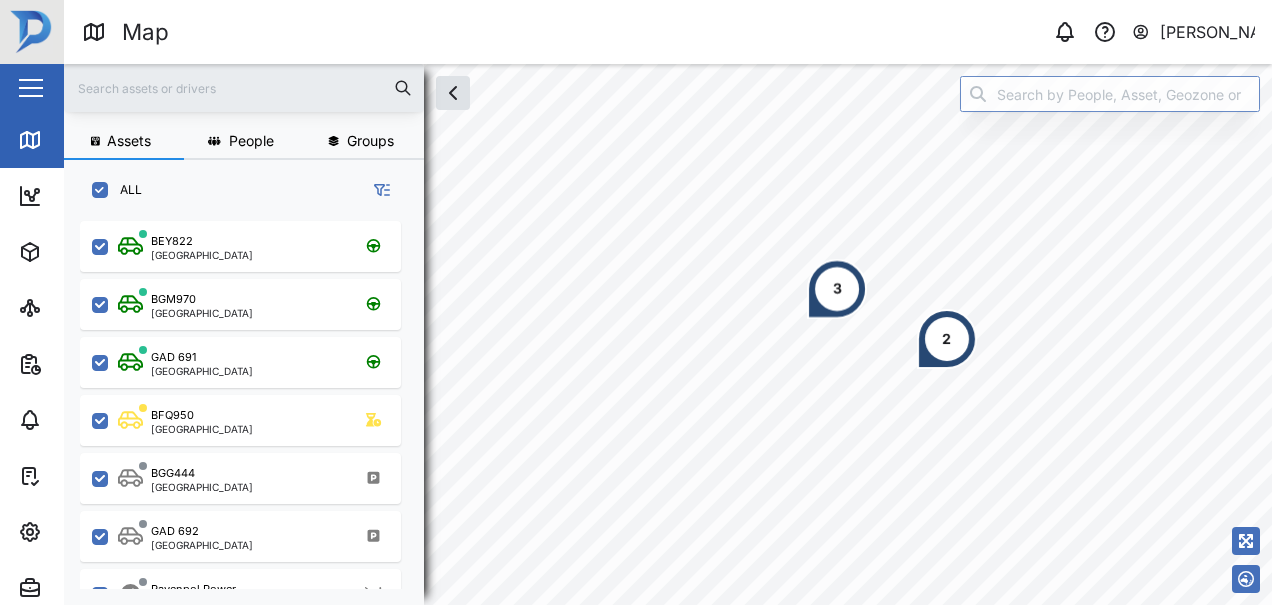 click on "2" at bounding box center (947, 339) 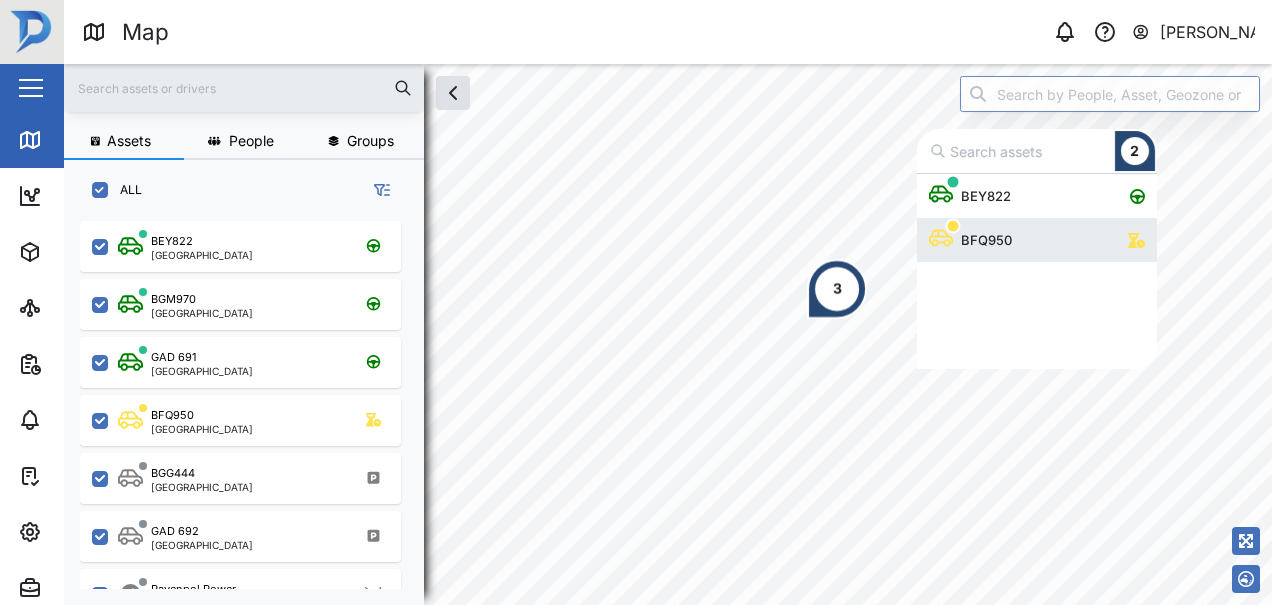 scroll, scrollTop: 1, scrollLeft: 1, axis: both 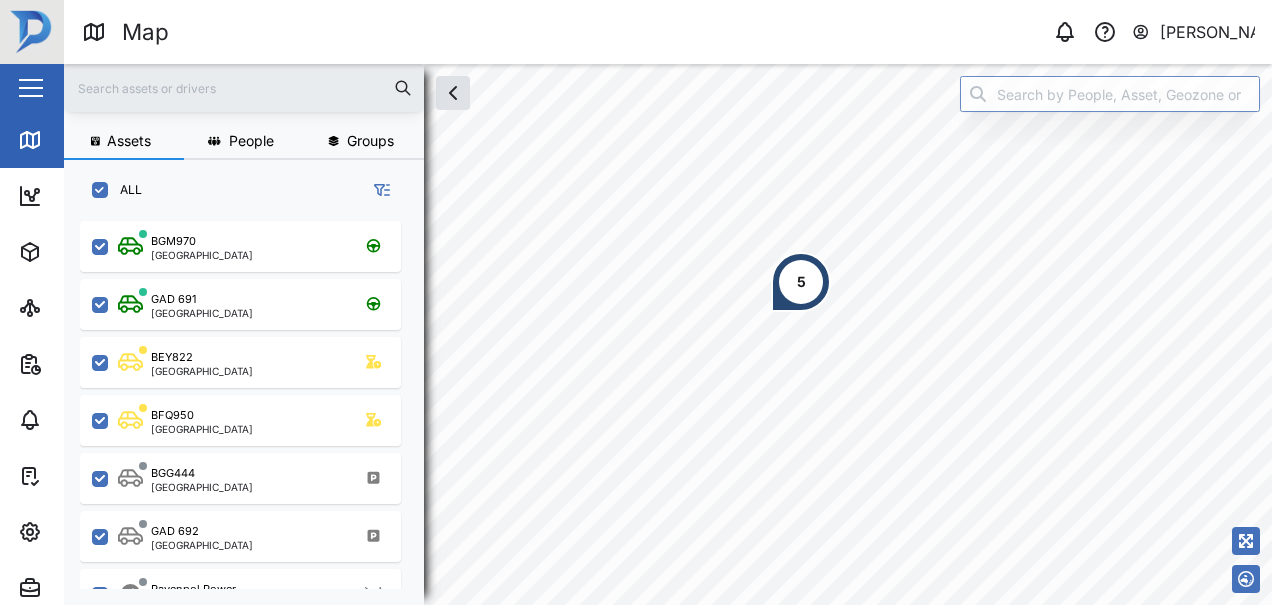 click on "5" at bounding box center [801, 282] 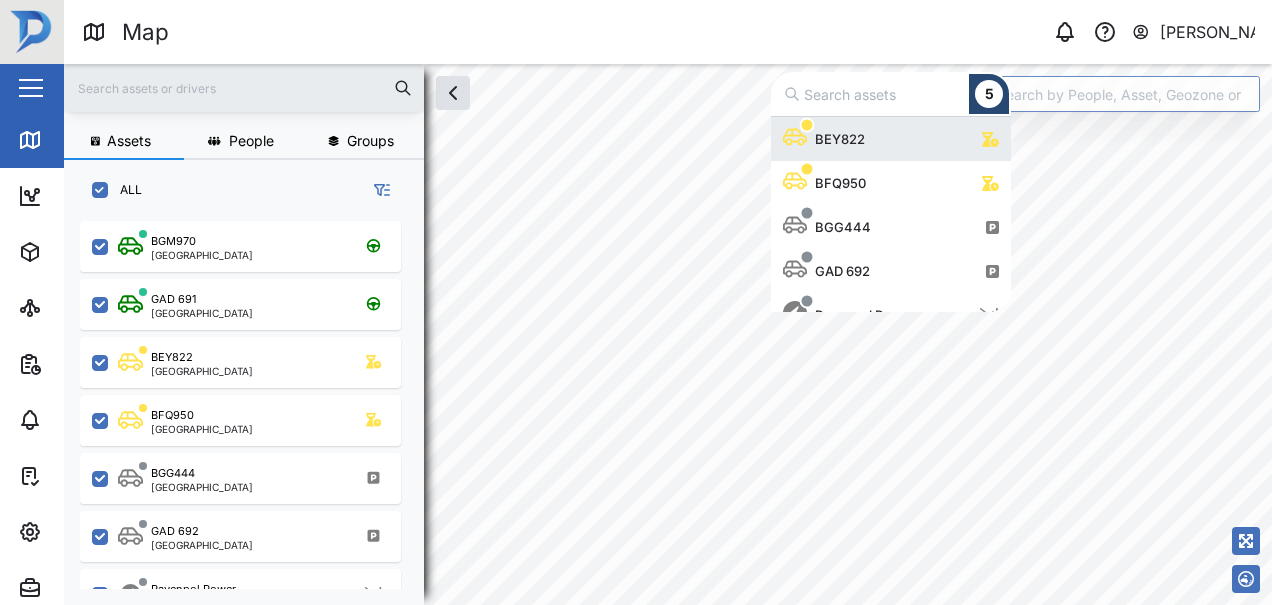scroll, scrollTop: 1, scrollLeft: 1, axis: both 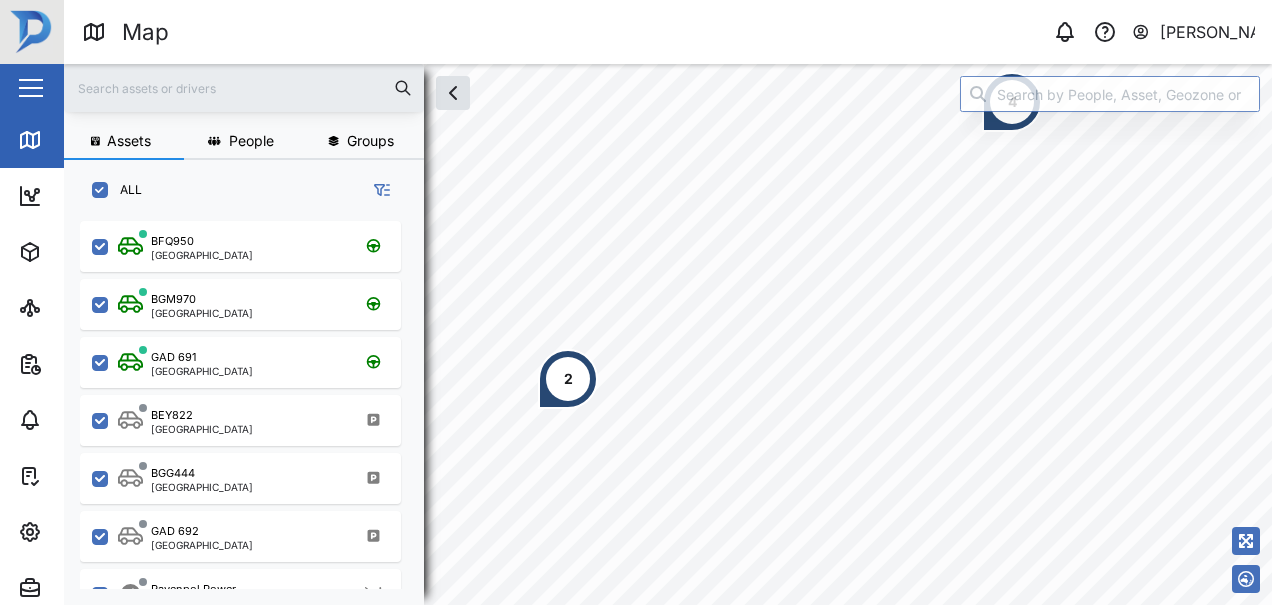 click on "2" at bounding box center [568, 379] 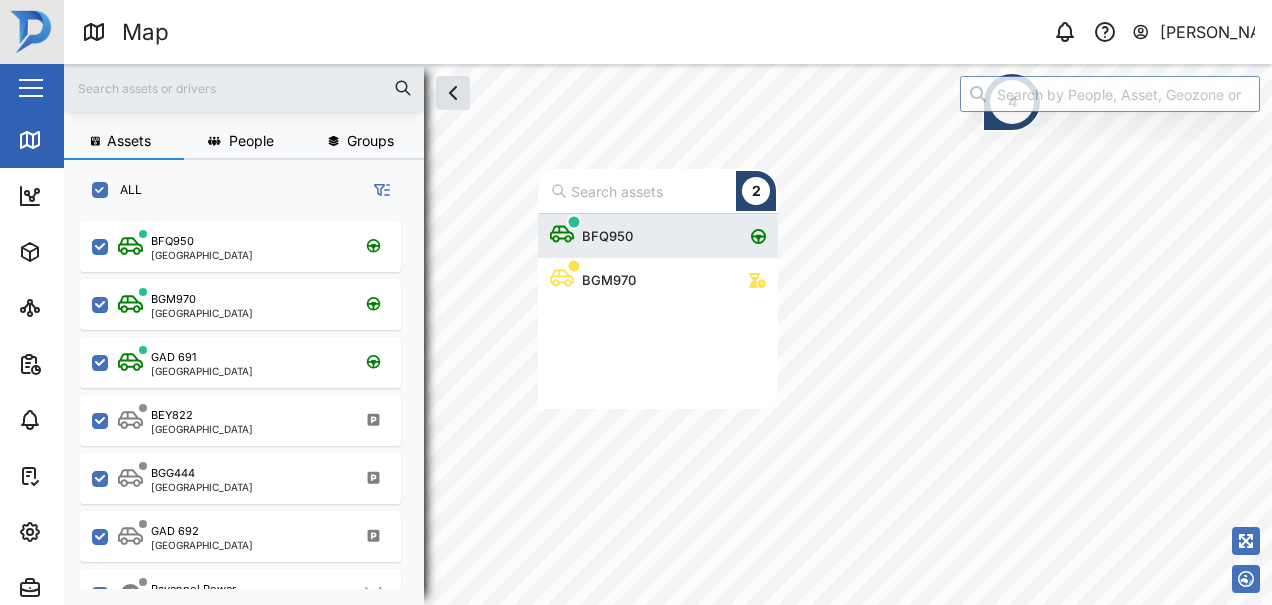 scroll, scrollTop: 1, scrollLeft: 1, axis: both 